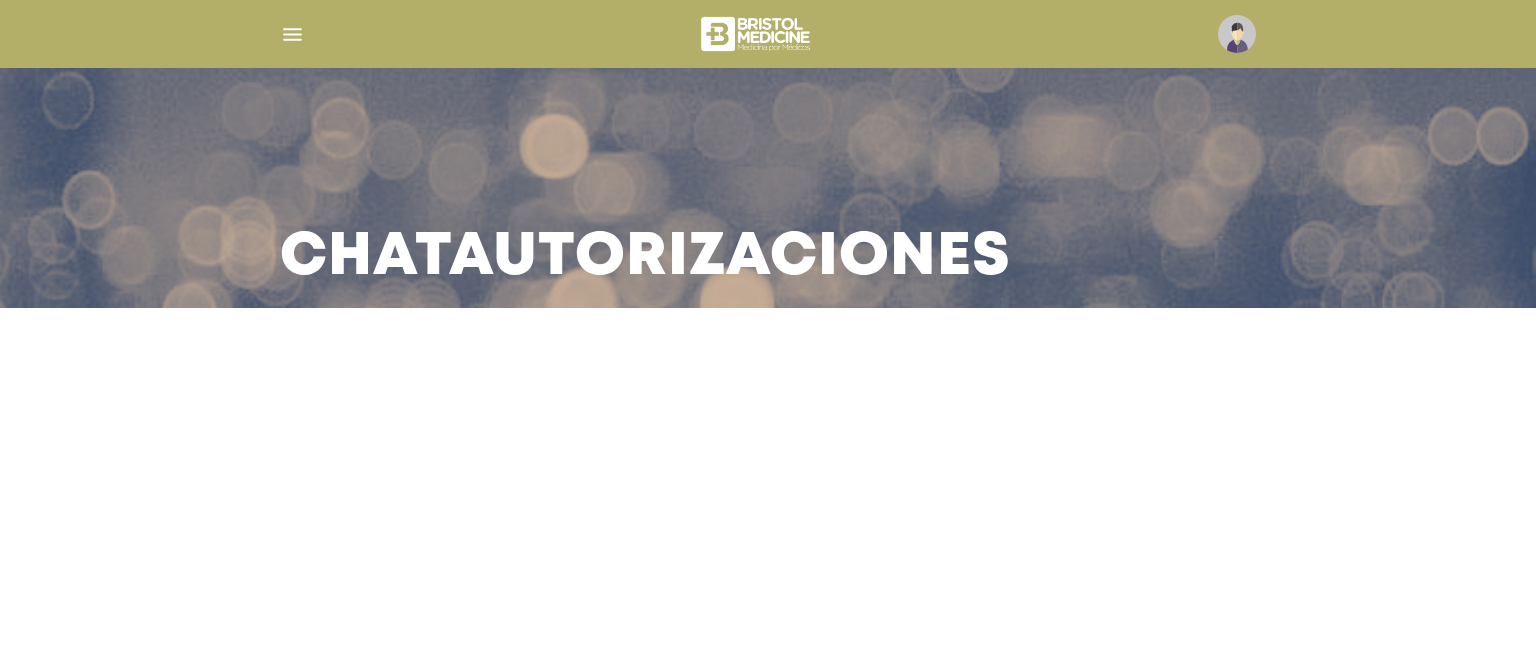 scroll, scrollTop: 0, scrollLeft: 0, axis: both 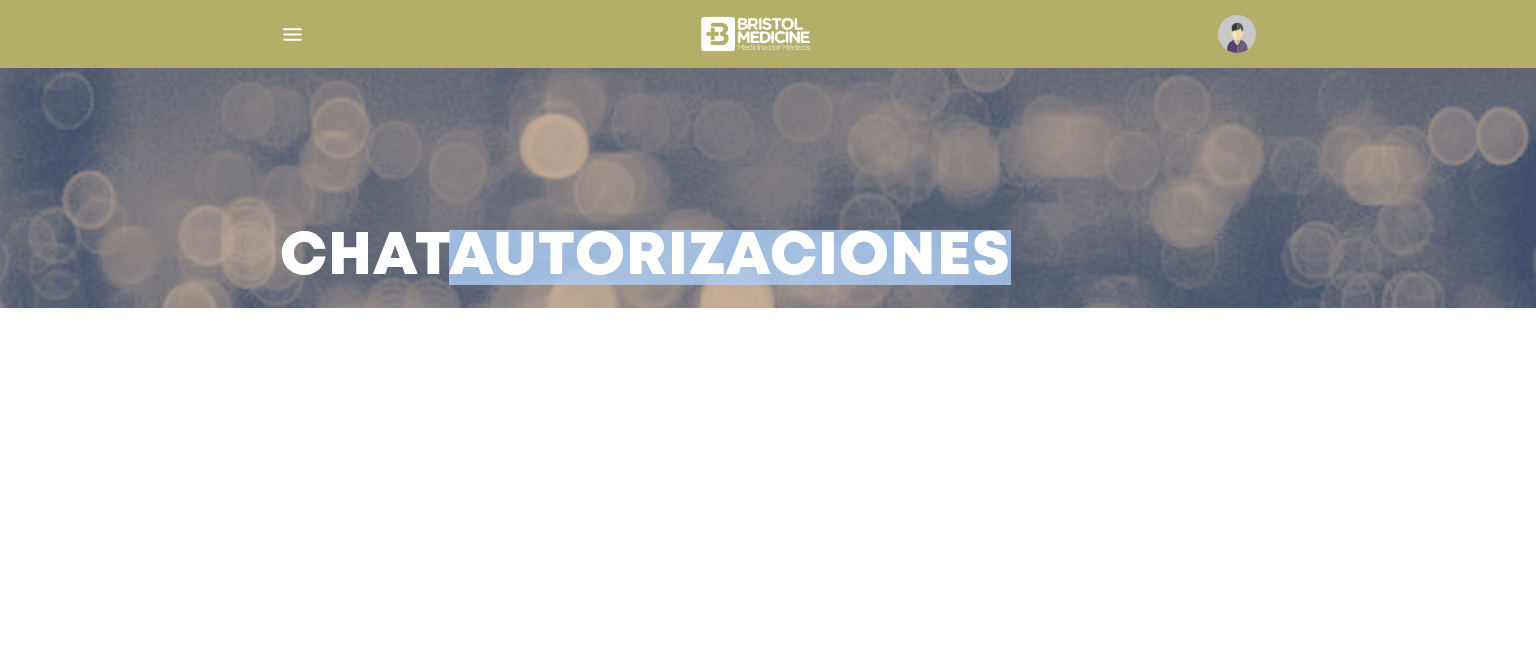 click at bounding box center (768, 380) 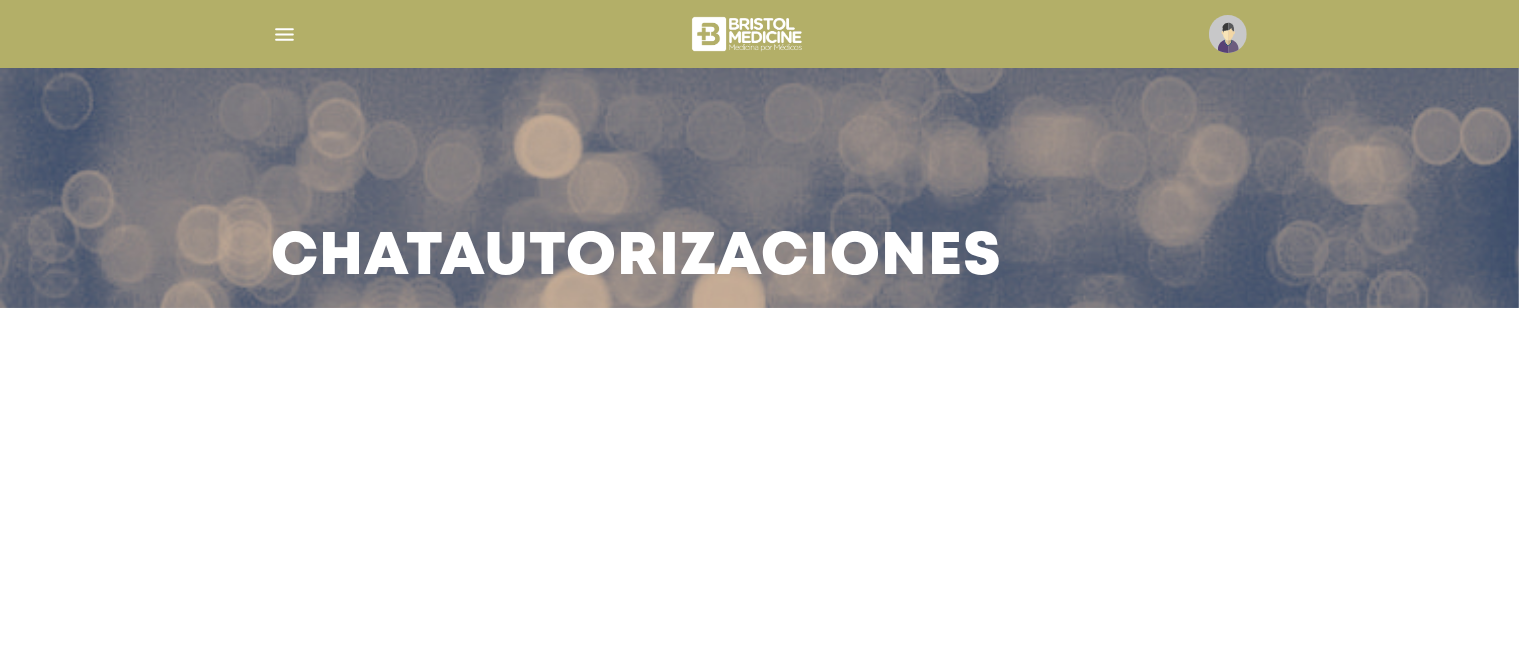 scroll, scrollTop: 150, scrollLeft: 0, axis: vertical 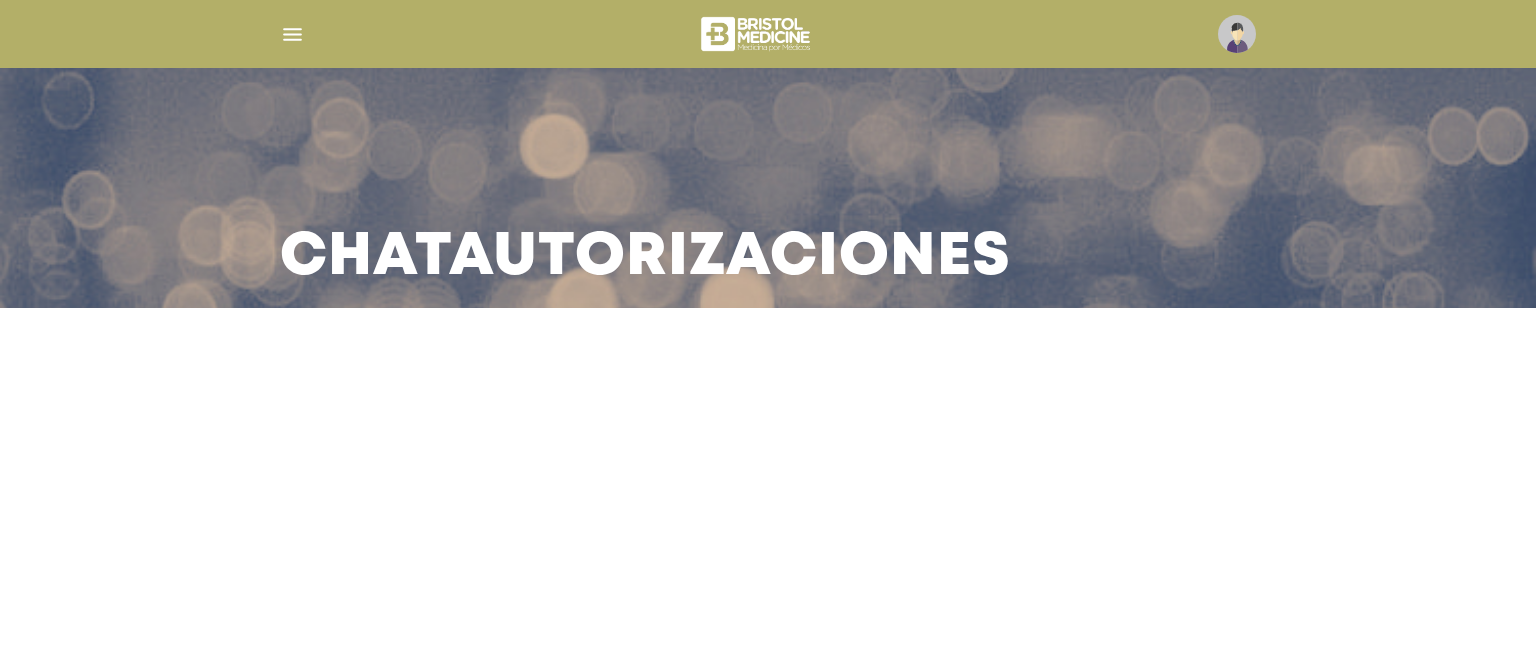 click at bounding box center [1237, 34] 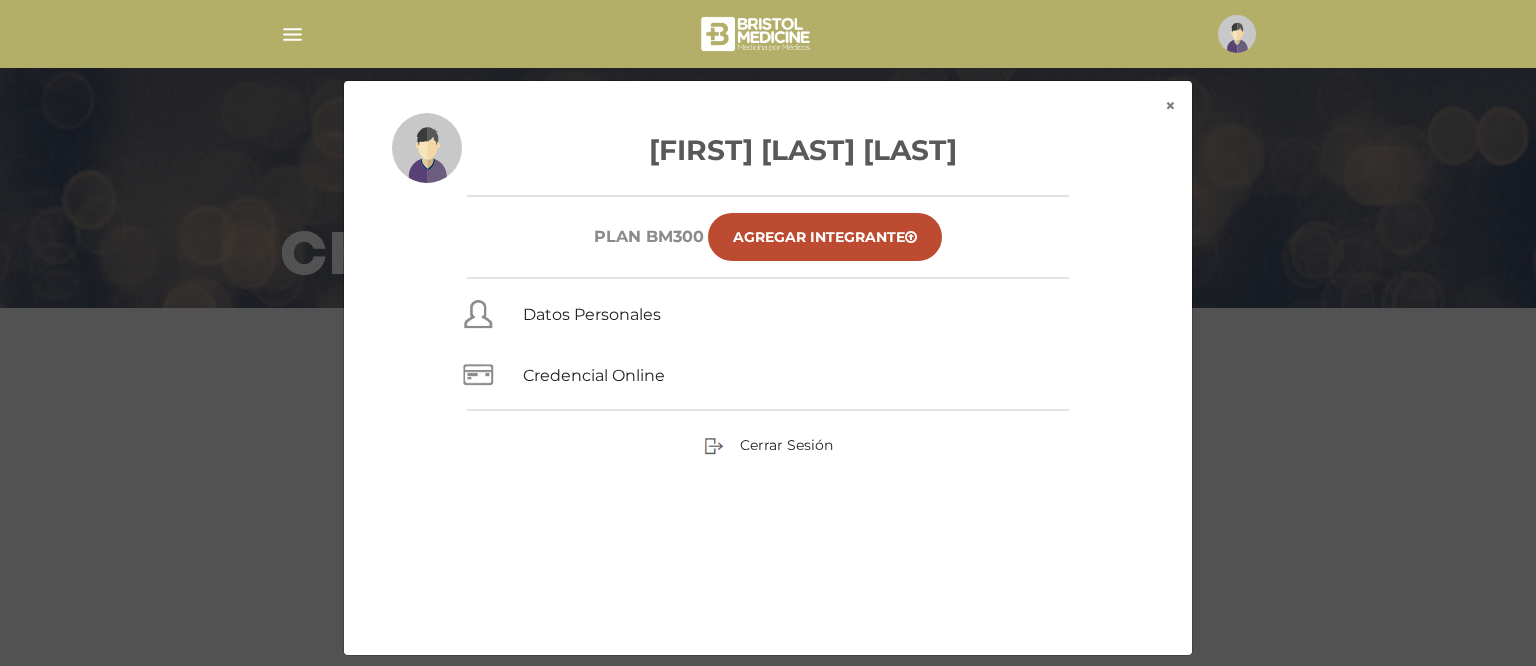 click at bounding box center (292, 34) 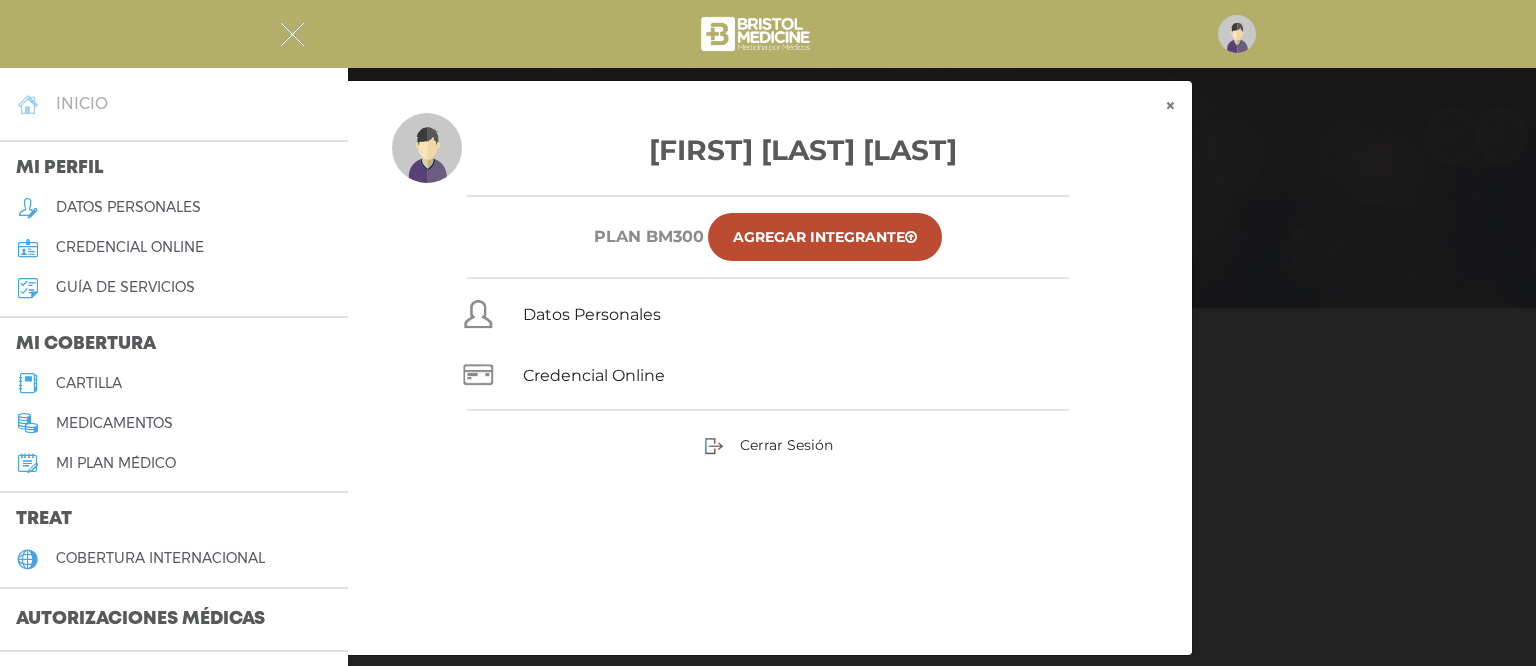 click on "inicio" at bounding box center [82, 103] 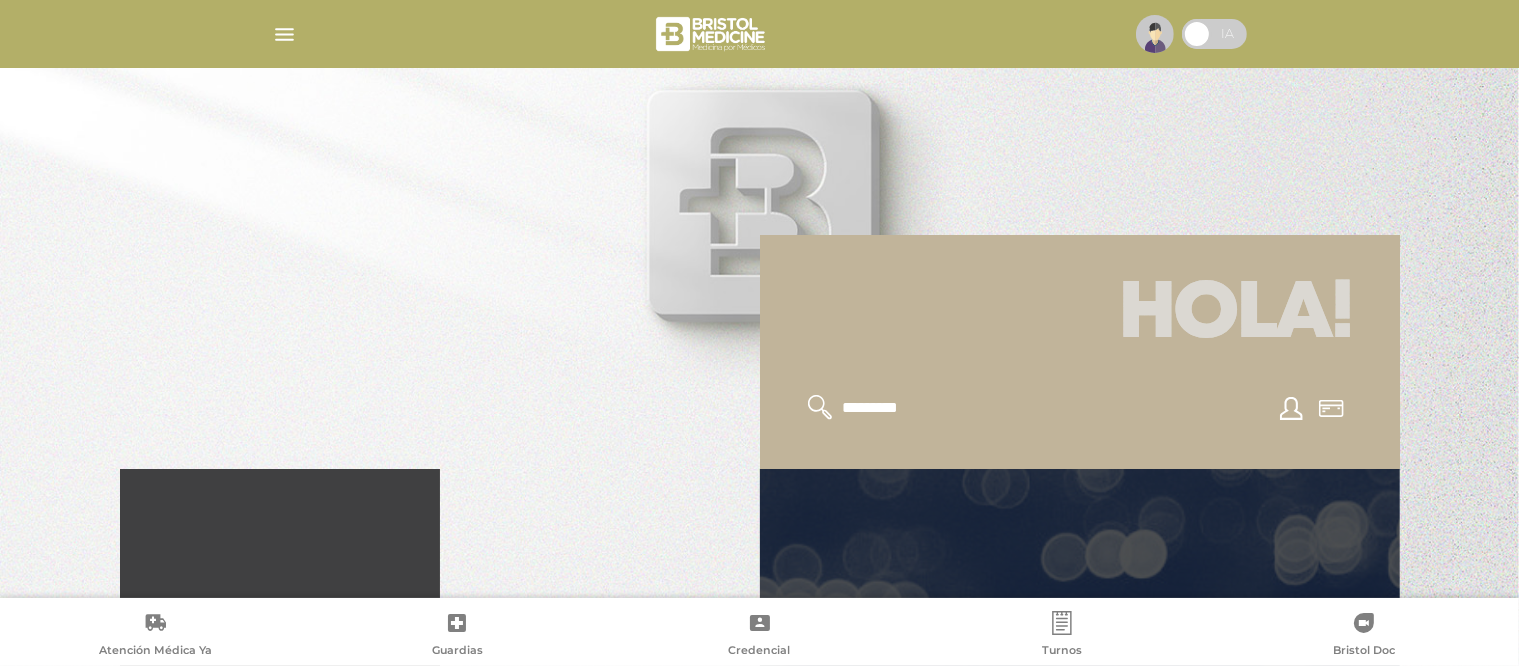 scroll, scrollTop: 432, scrollLeft: 0, axis: vertical 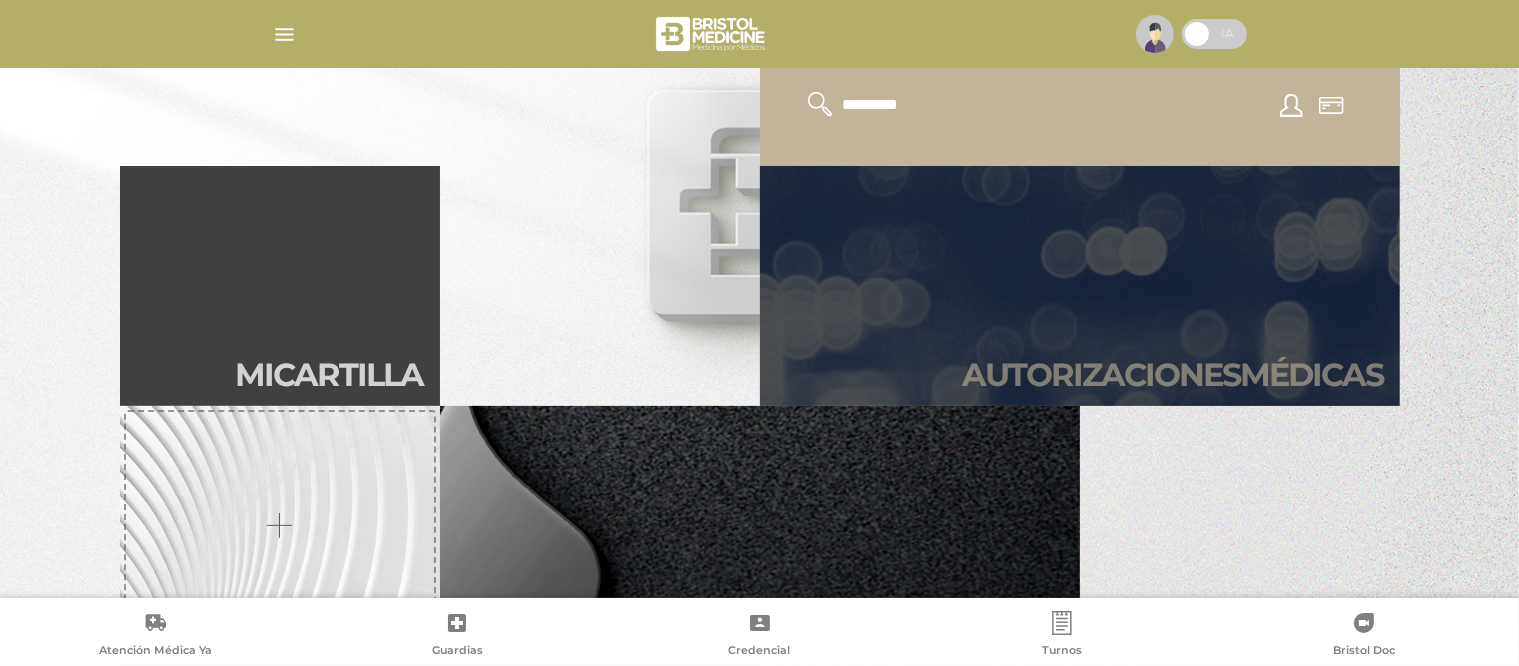 click on "Autori zaciones  médicas" at bounding box center [1173, 375] 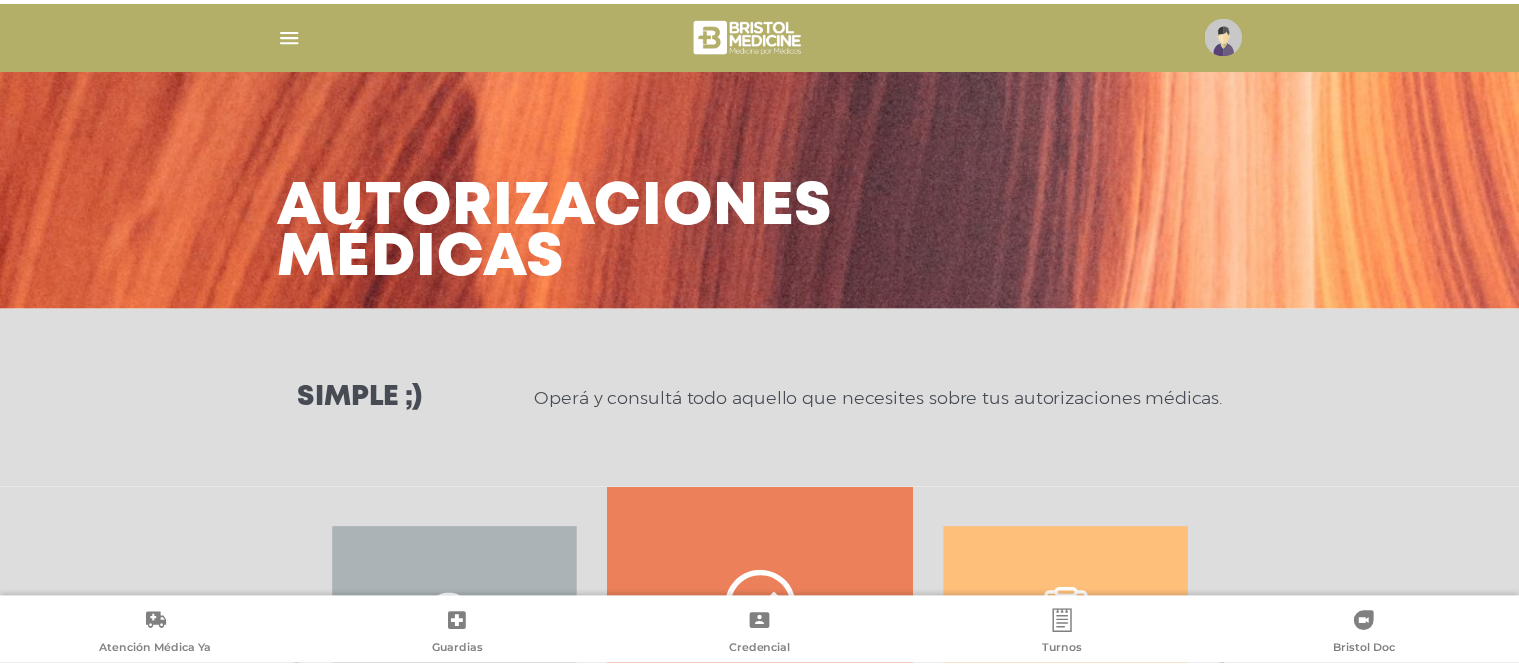 scroll, scrollTop: 0, scrollLeft: 0, axis: both 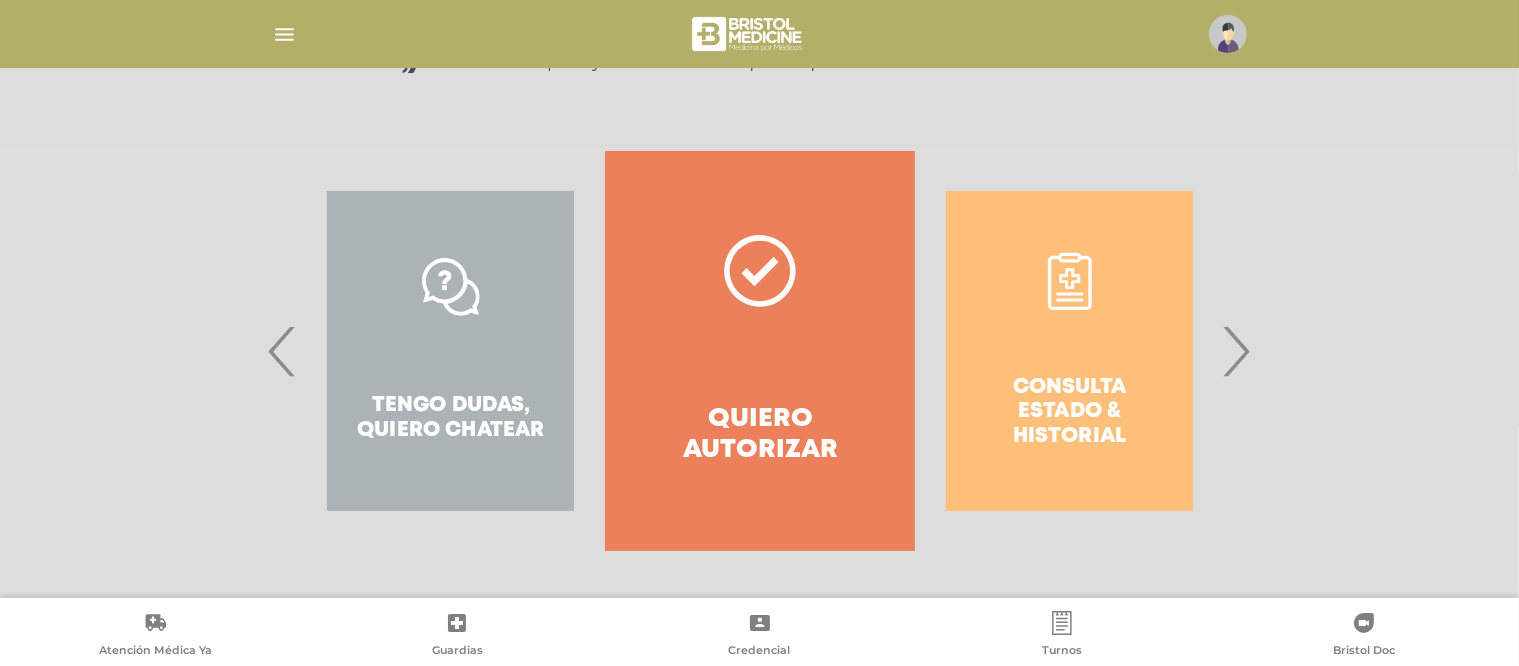 click on "‹" at bounding box center (283, 351) 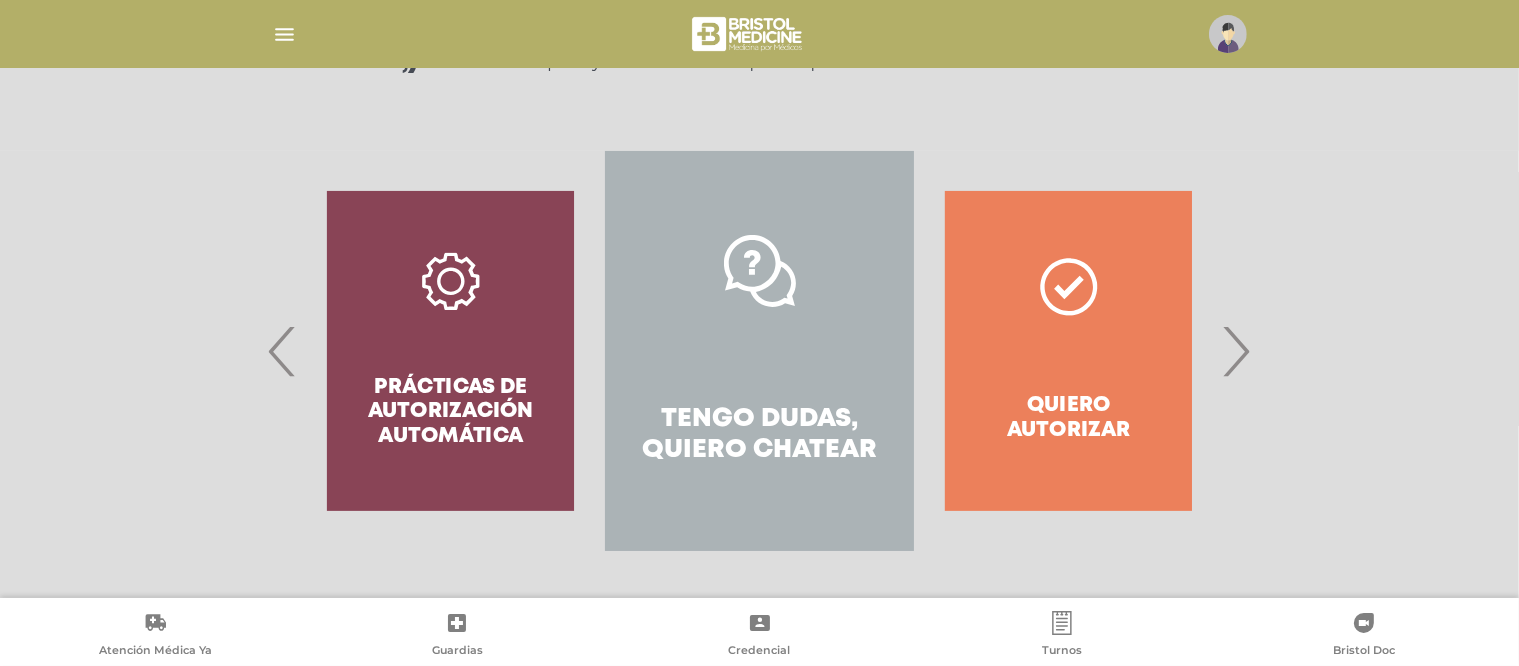 click on "Tengo dudas, quiero chatear" at bounding box center [759, 351] 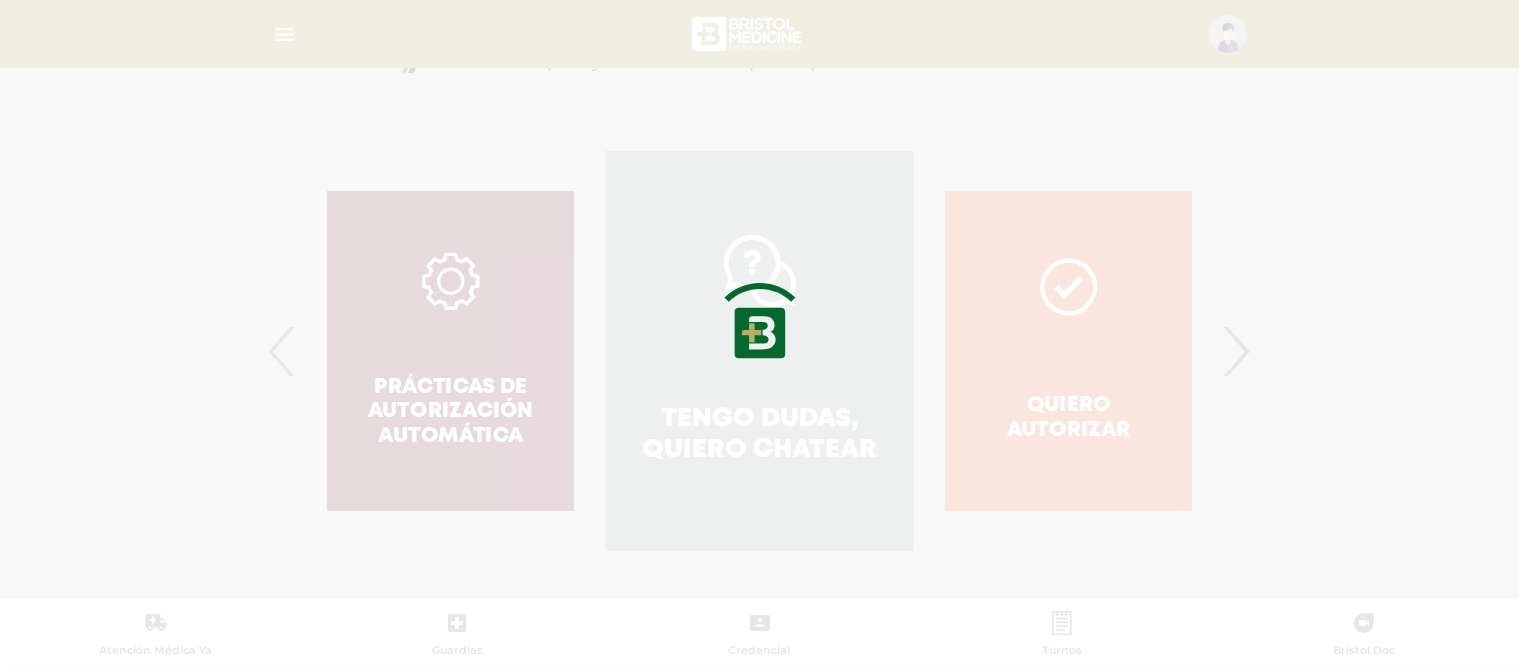 scroll, scrollTop: 555, scrollLeft: 0, axis: vertical 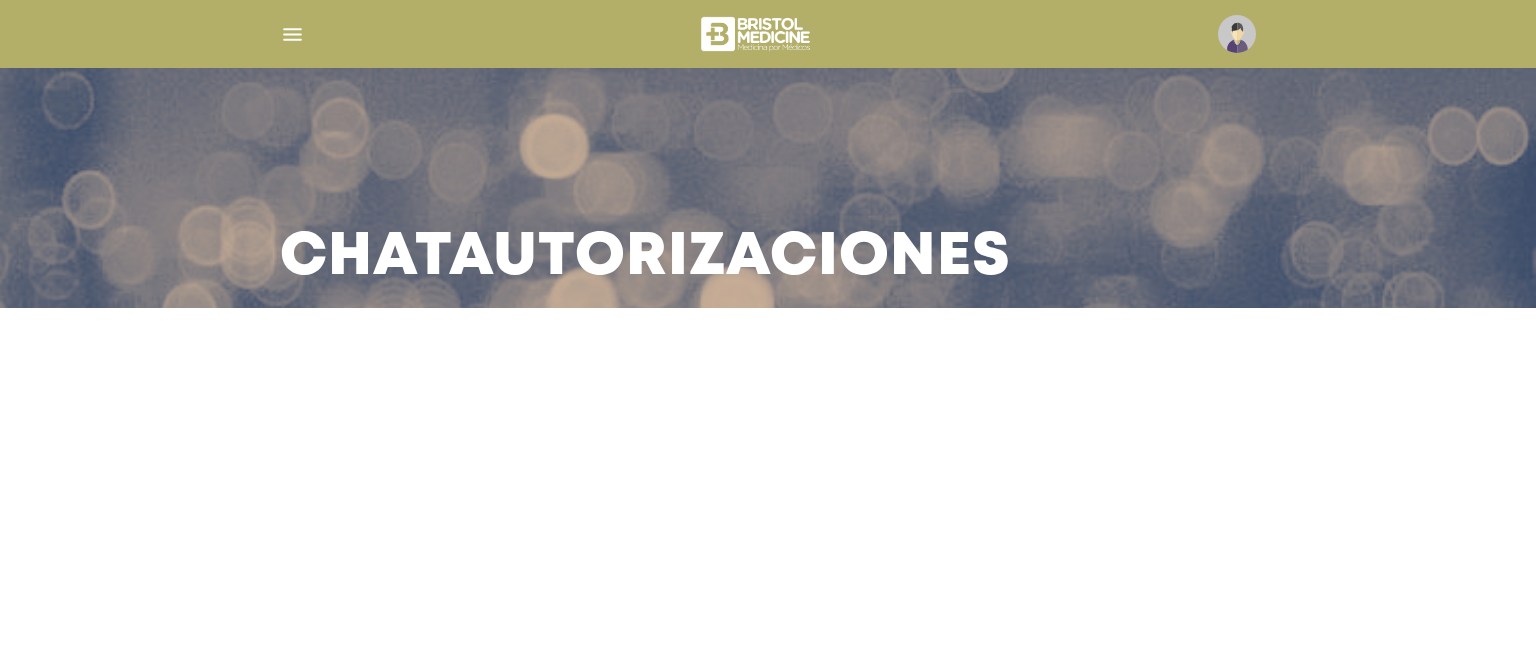click at bounding box center [768, 380] 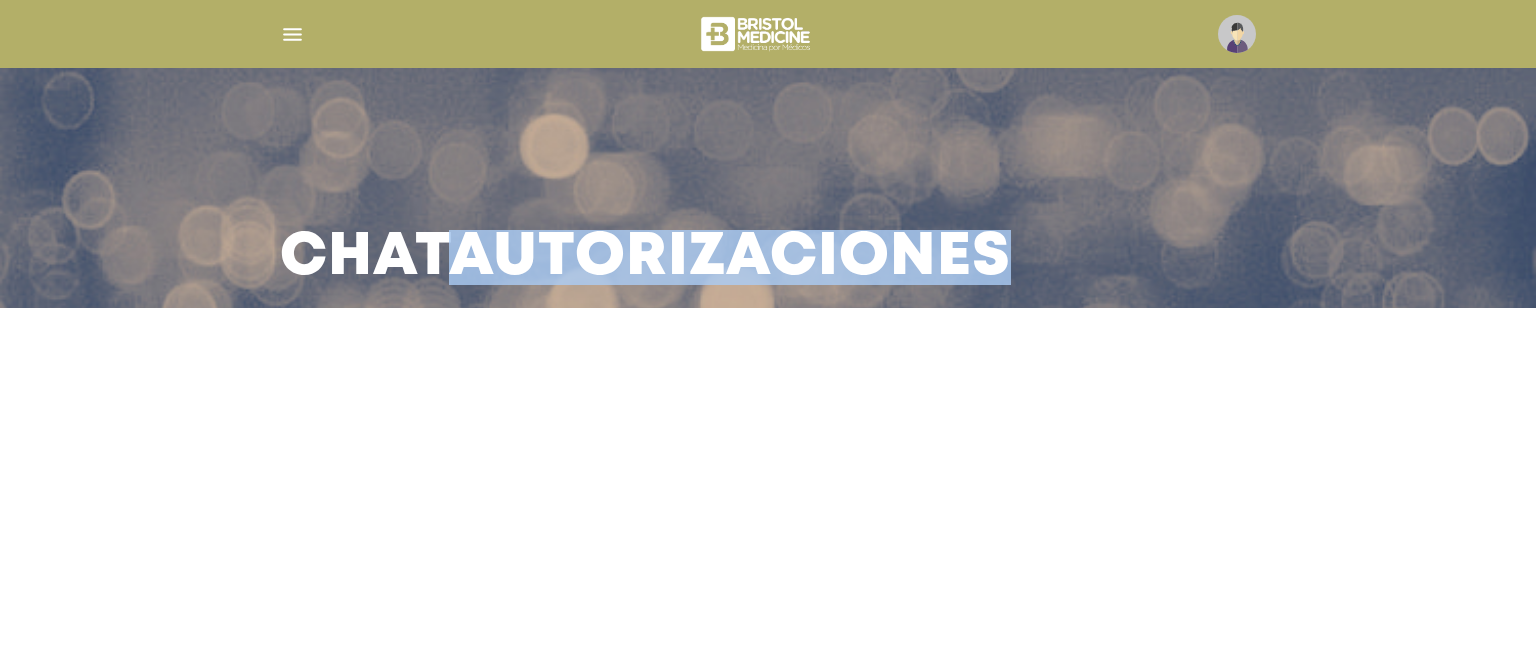 click at bounding box center (768, 380) 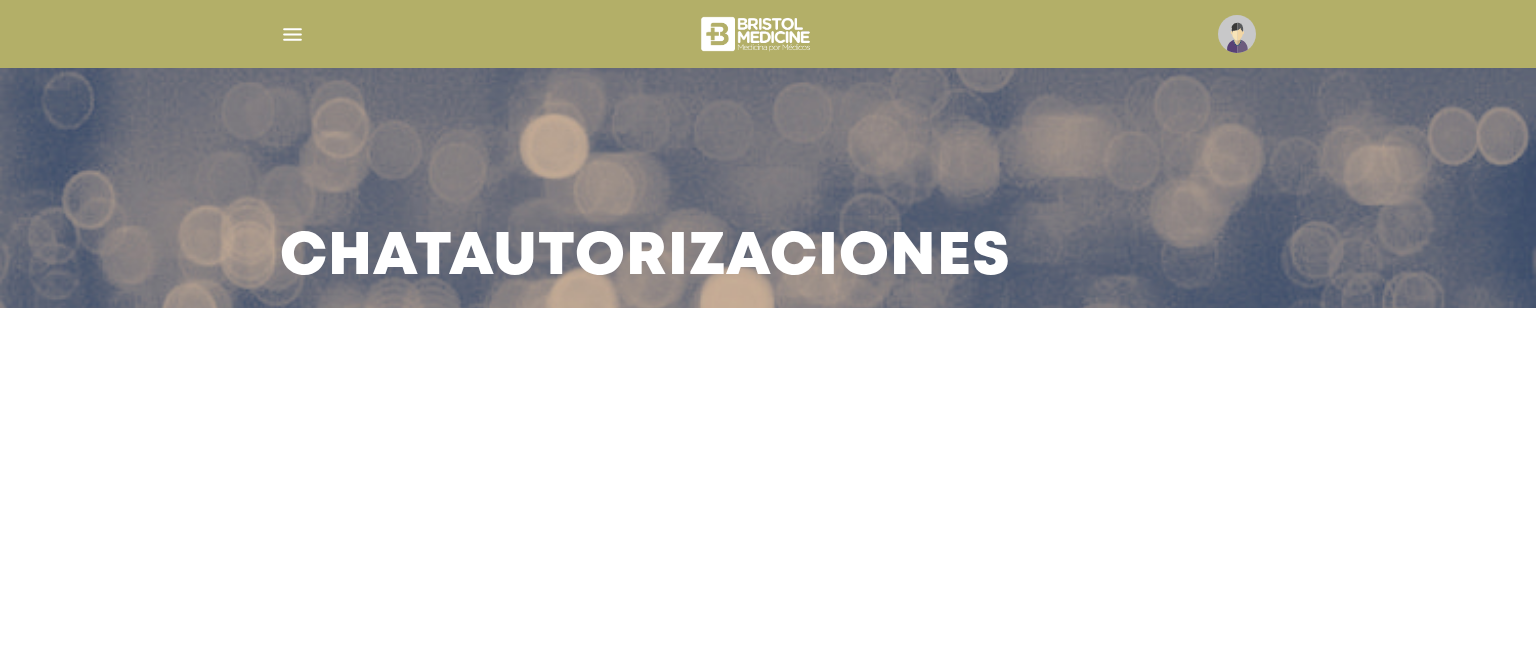 click on "Chat  Autorizaciones" at bounding box center (768, 333) 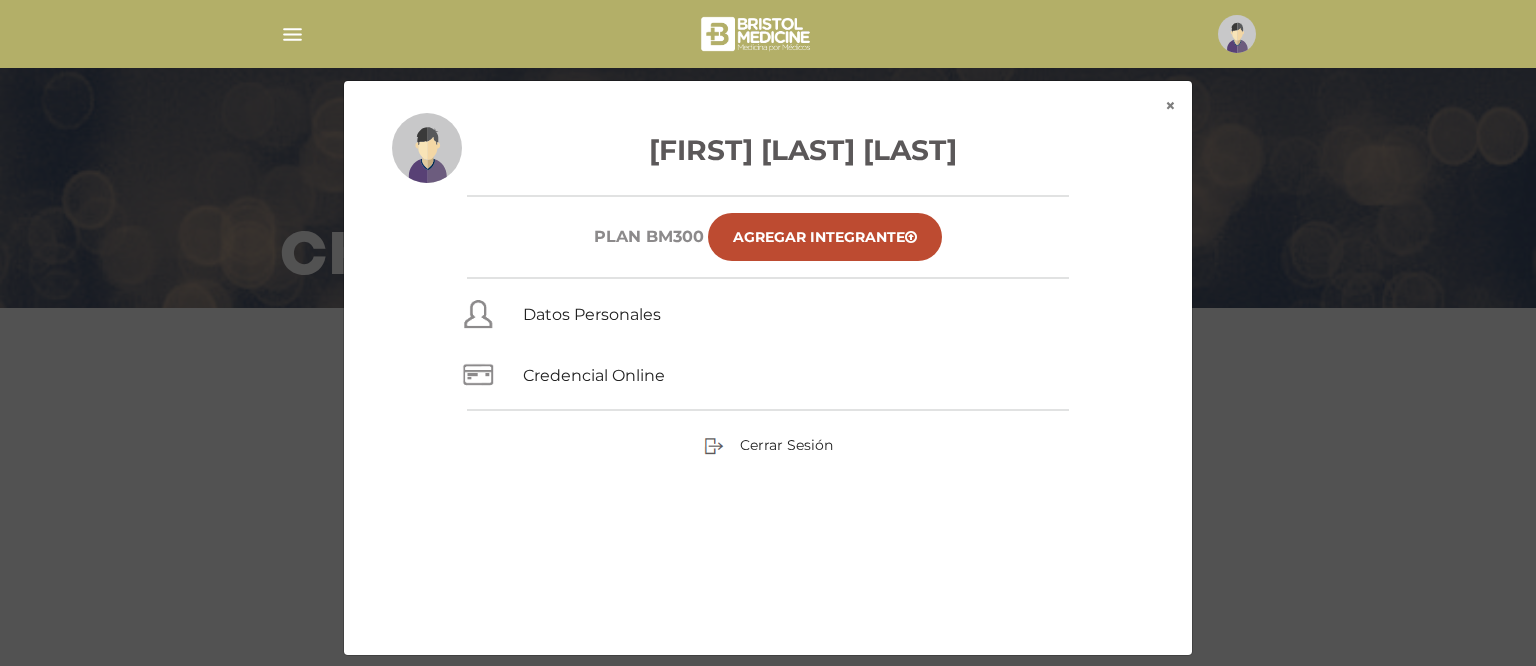 click at bounding box center [1237, 34] 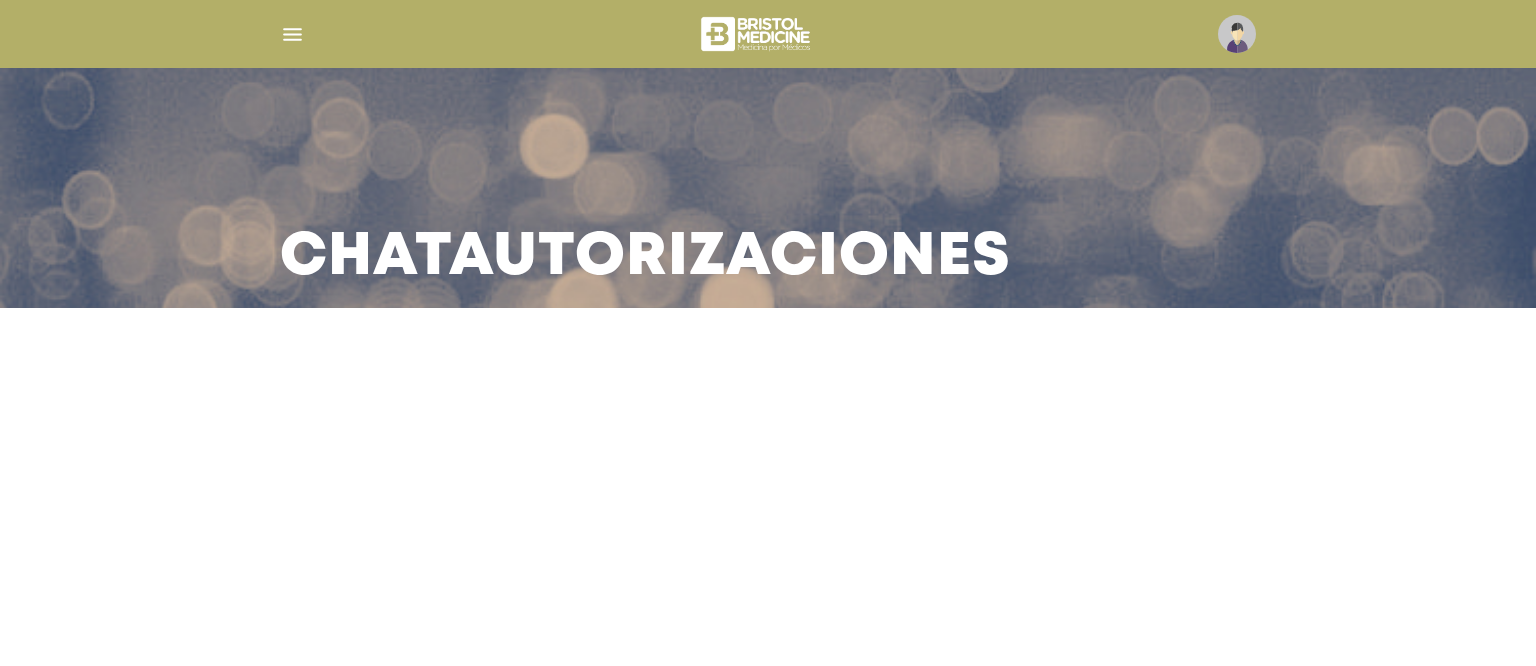 click on "Chat  Autorizaciones" at bounding box center [645, 258] 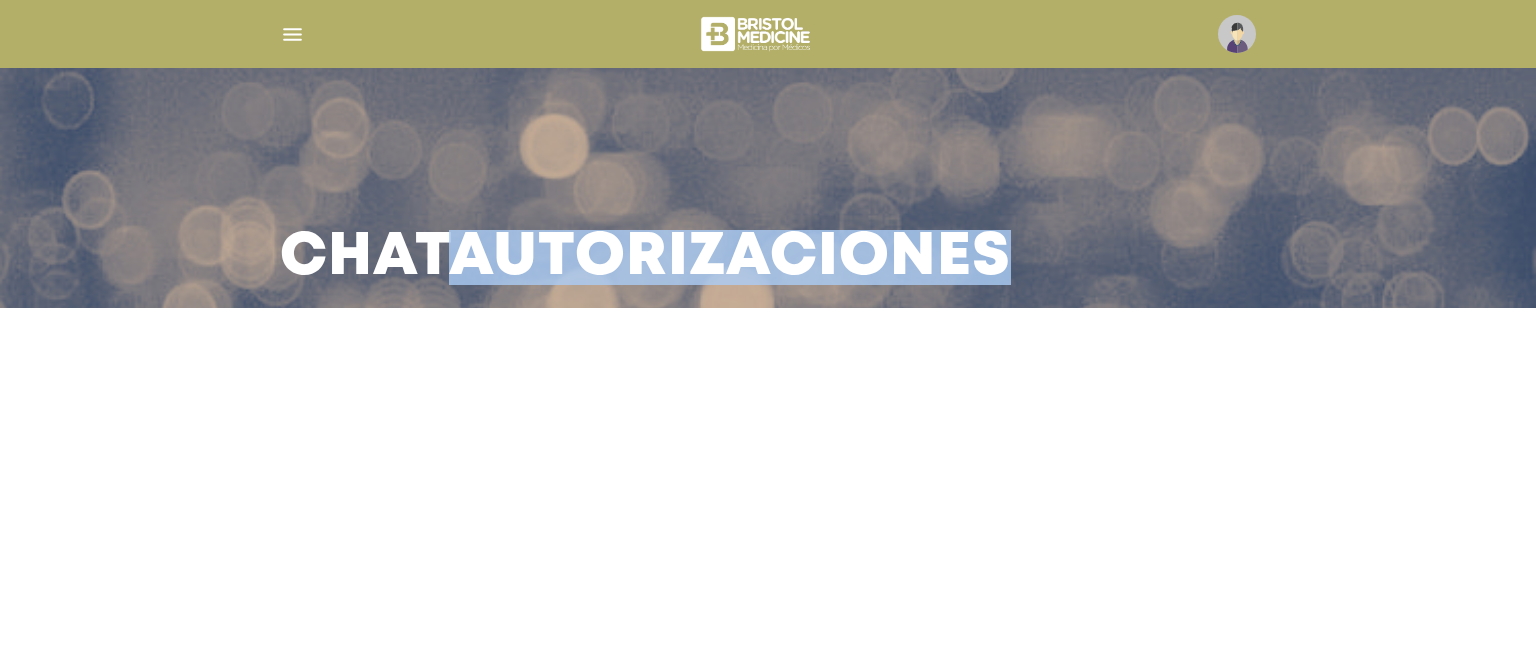 click on "Chat  Autorizaciones" at bounding box center [768, 333] 